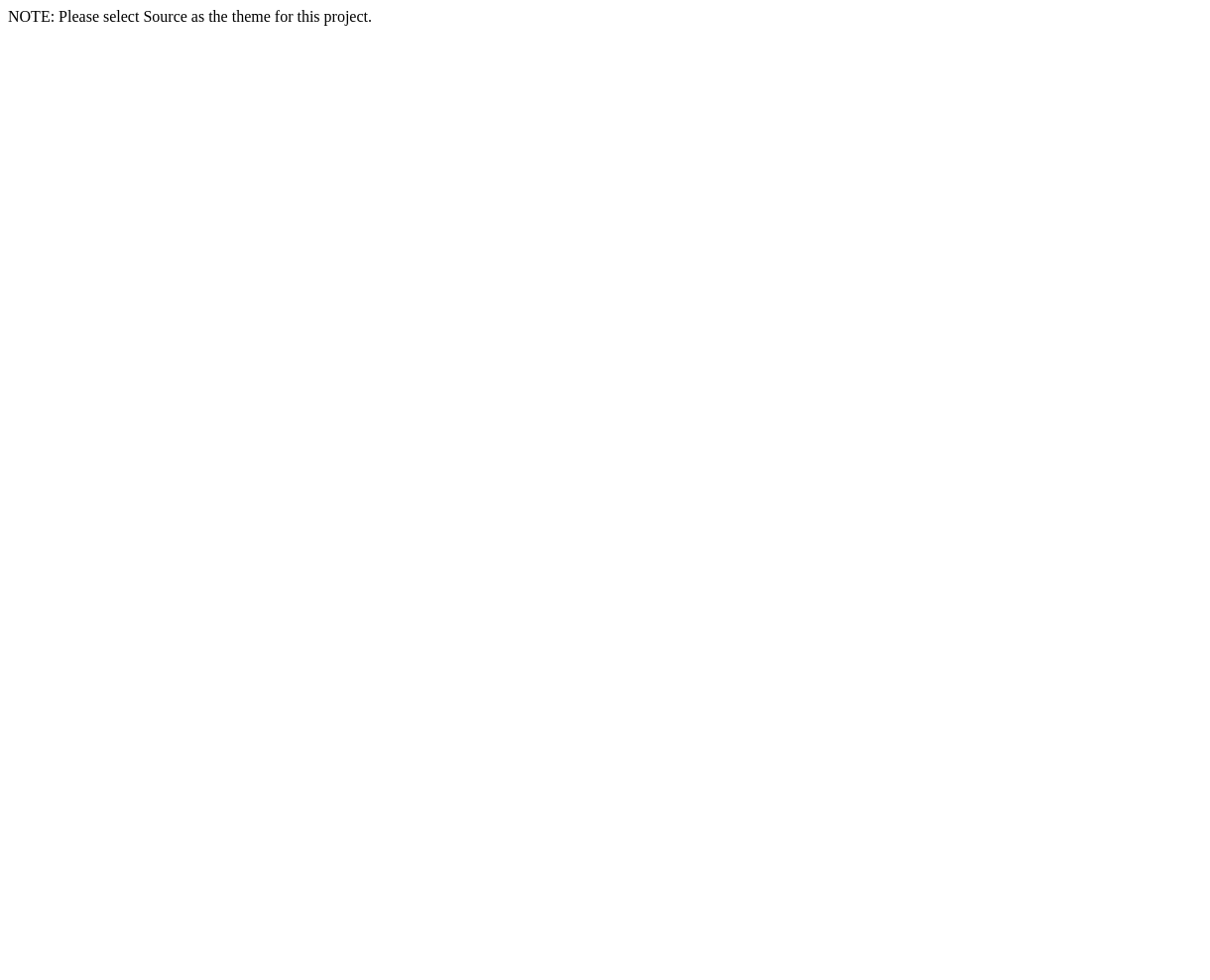 scroll, scrollTop: 0, scrollLeft: 0, axis: both 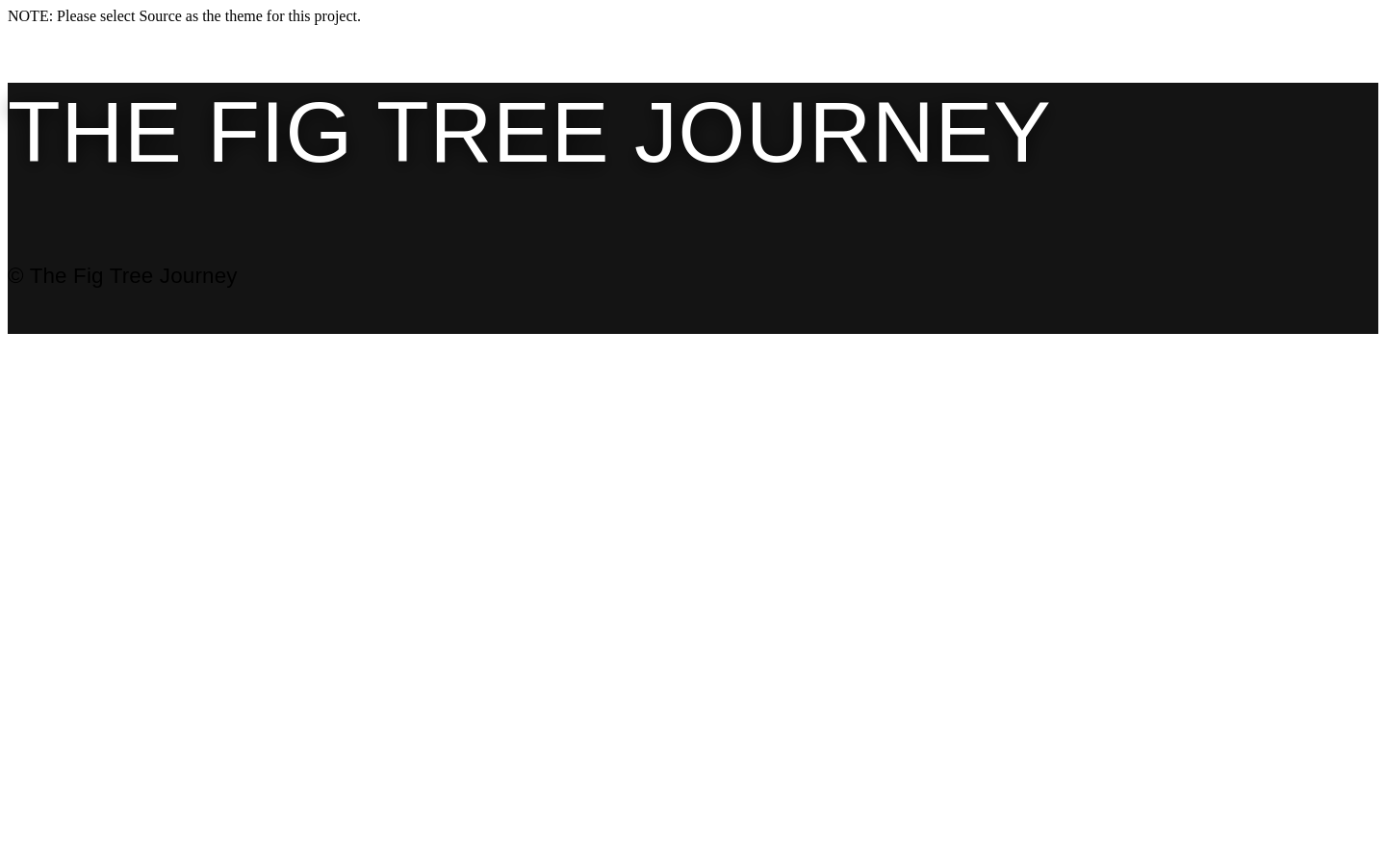 click on "THE FIG TREE JOURNEY" at bounding box center [693, 144] 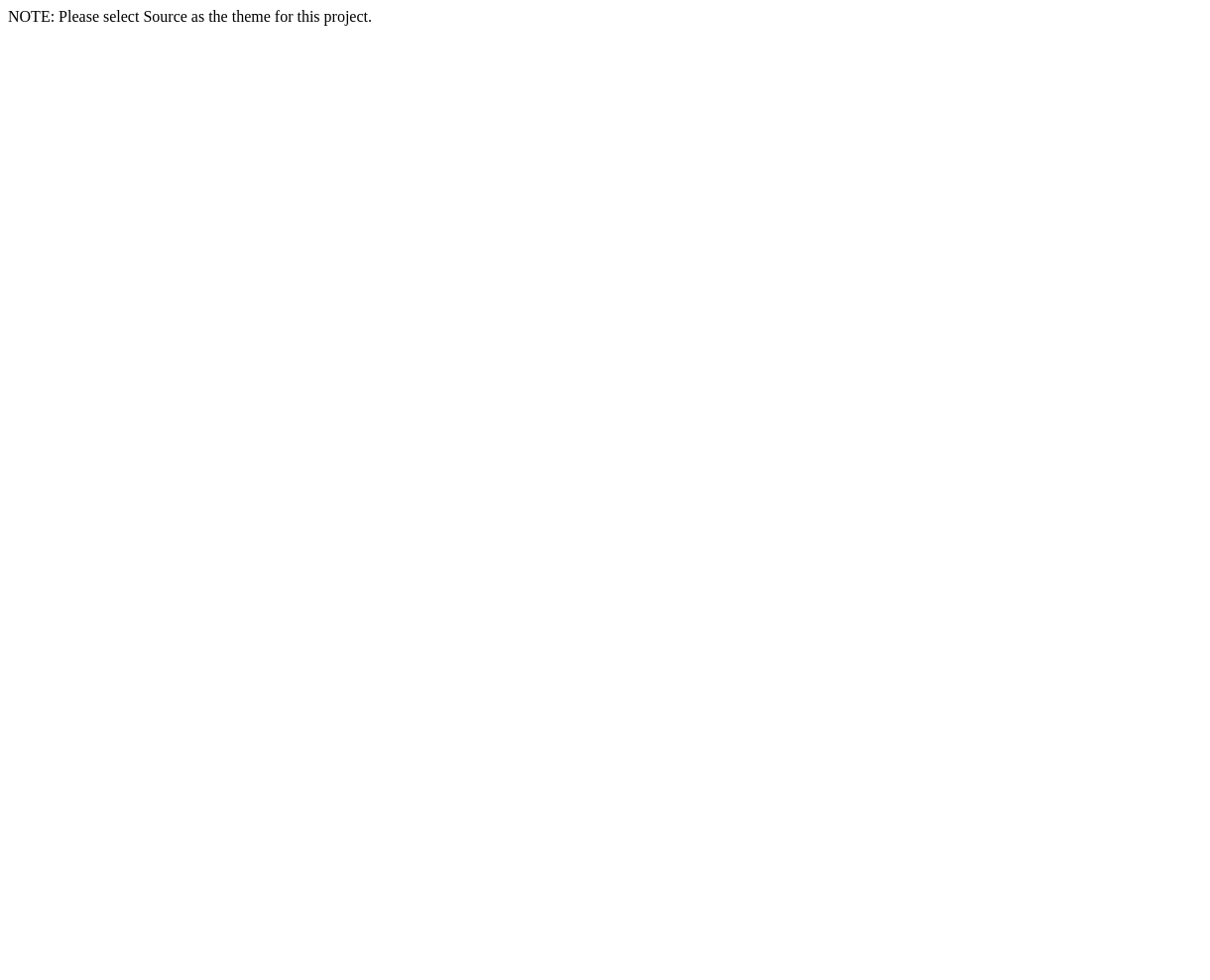scroll, scrollTop: 0, scrollLeft: 0, axis: both 